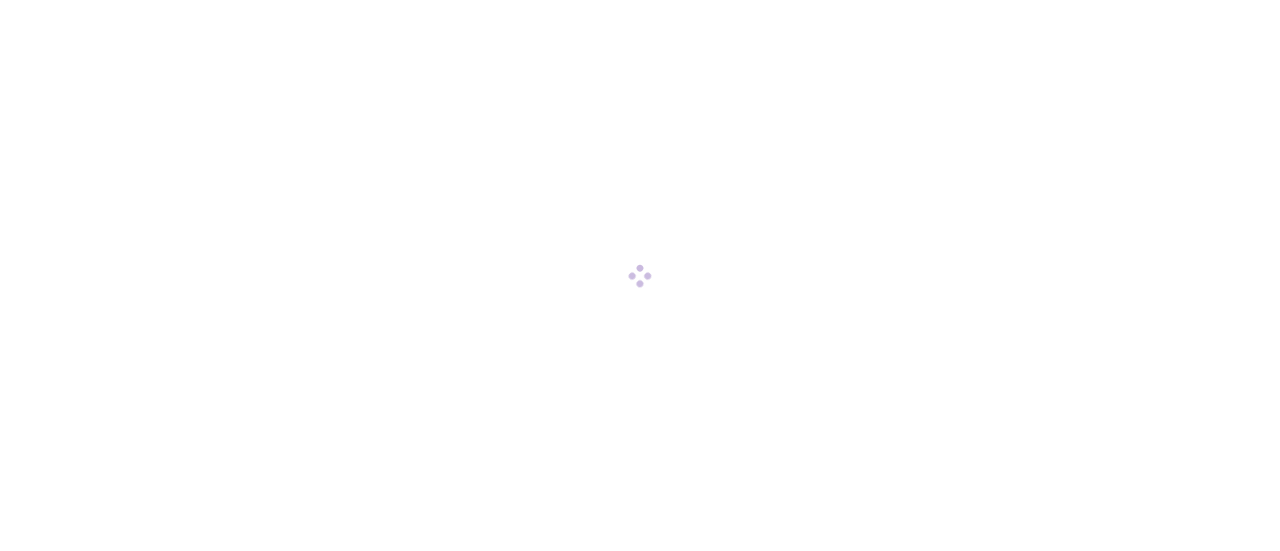 scroll, scrollTop: 0, scrollLeft: 0, axis: both 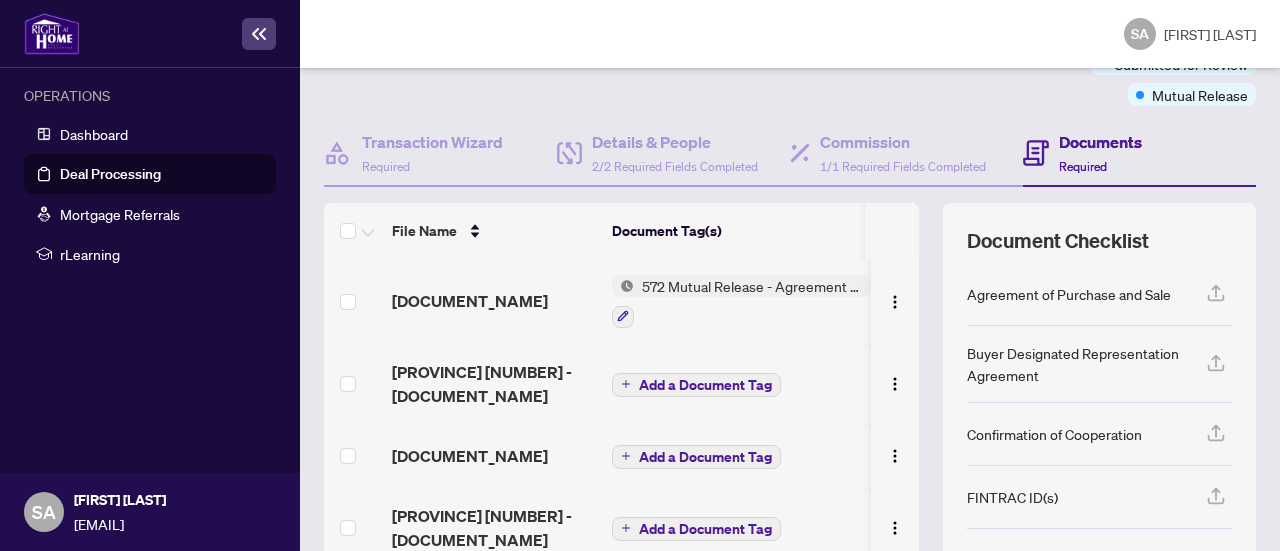click on "572 Mutual Release - Agreement of Purchase and Sale - Commercial" at bounding box center (752, 286) 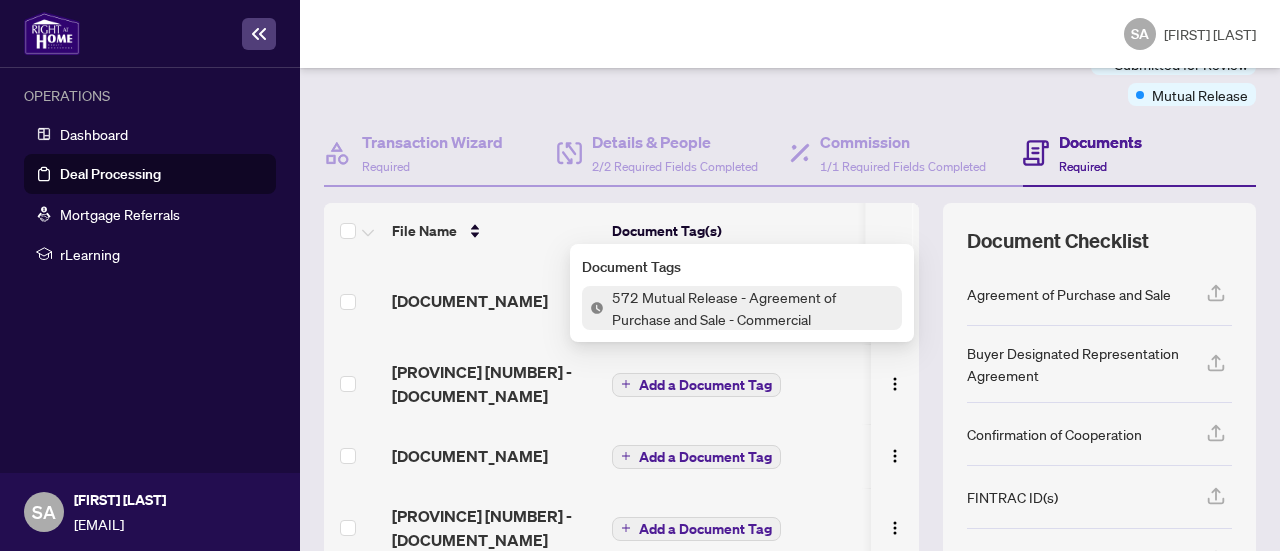 click on "572 Mutual Release - Agreement of Purchase and Sale - Commercial" at bounding box center (753, 308) 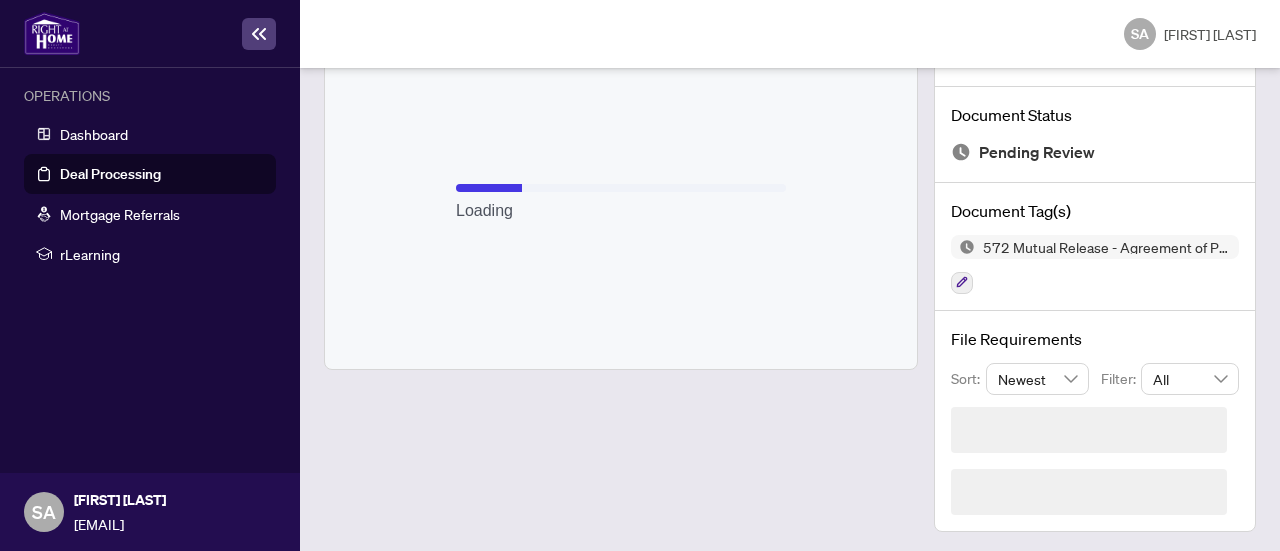 scroll, scrollTop: 96, scrollLeft: 0, axis: vertical 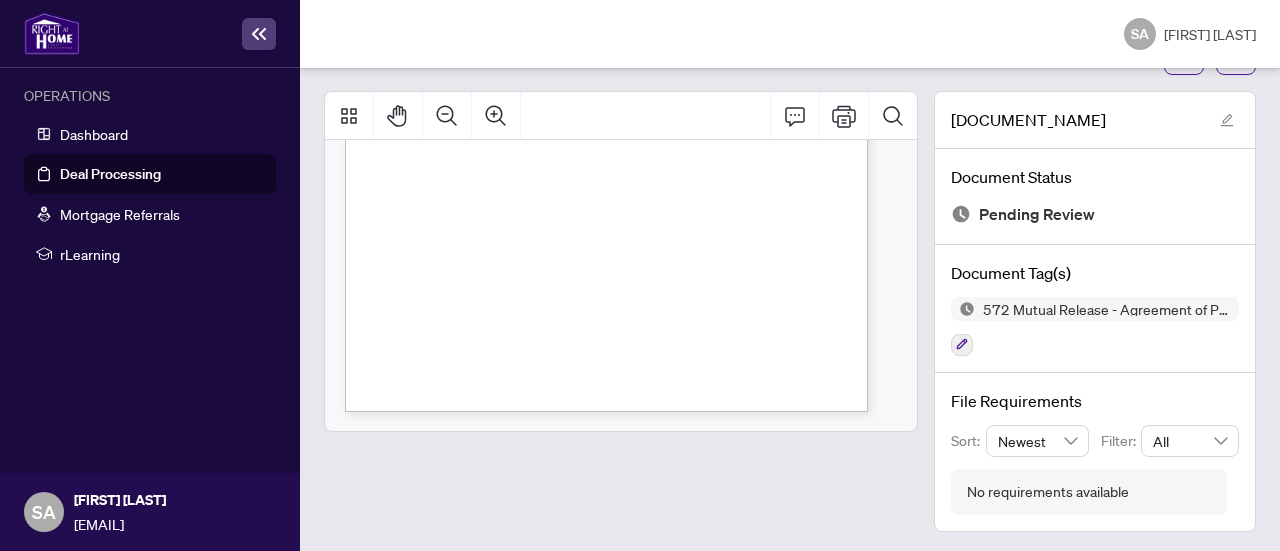 click on "........................................................................" at bounding box center [638, 222] 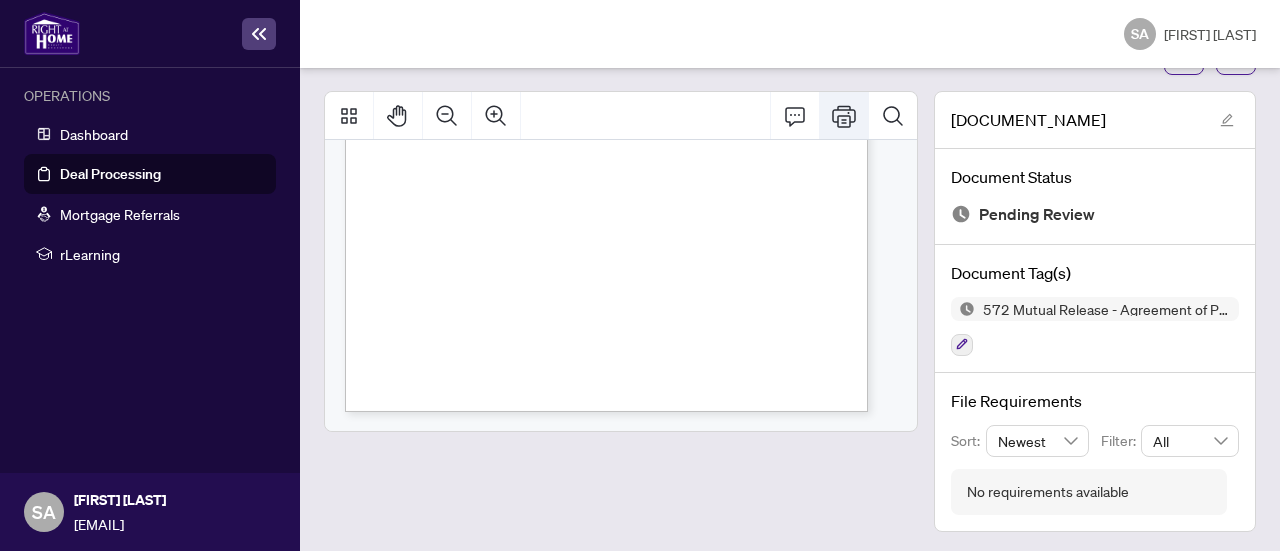 click 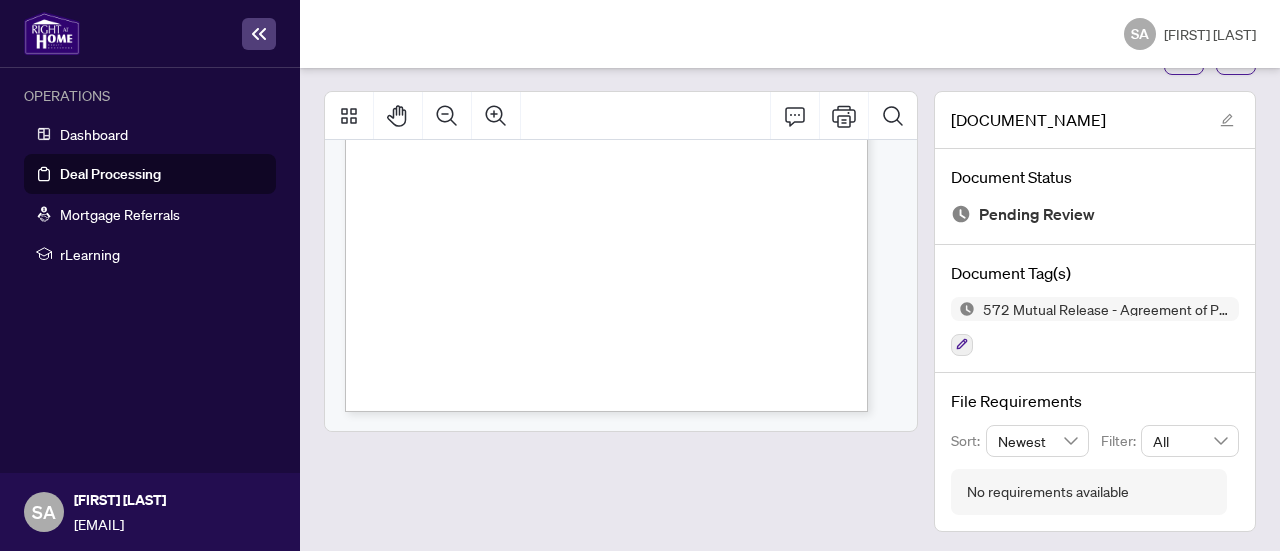 scroll, scrollTop: 96, scrollLeft: 0, axis: vertical 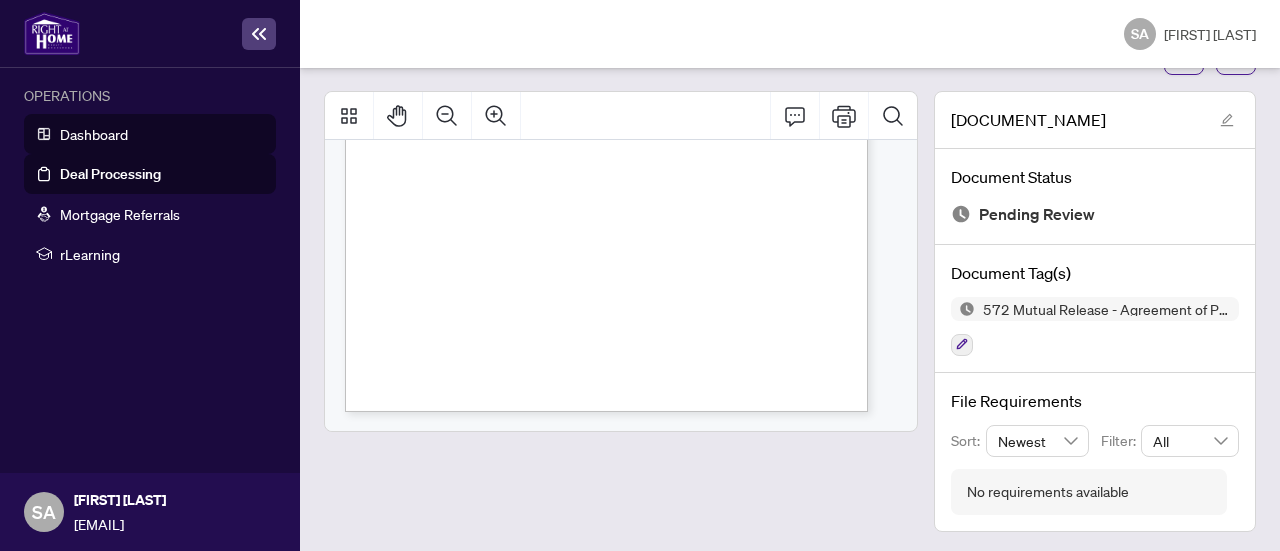 click on "Dashboard" at bounding box center [94, 134] 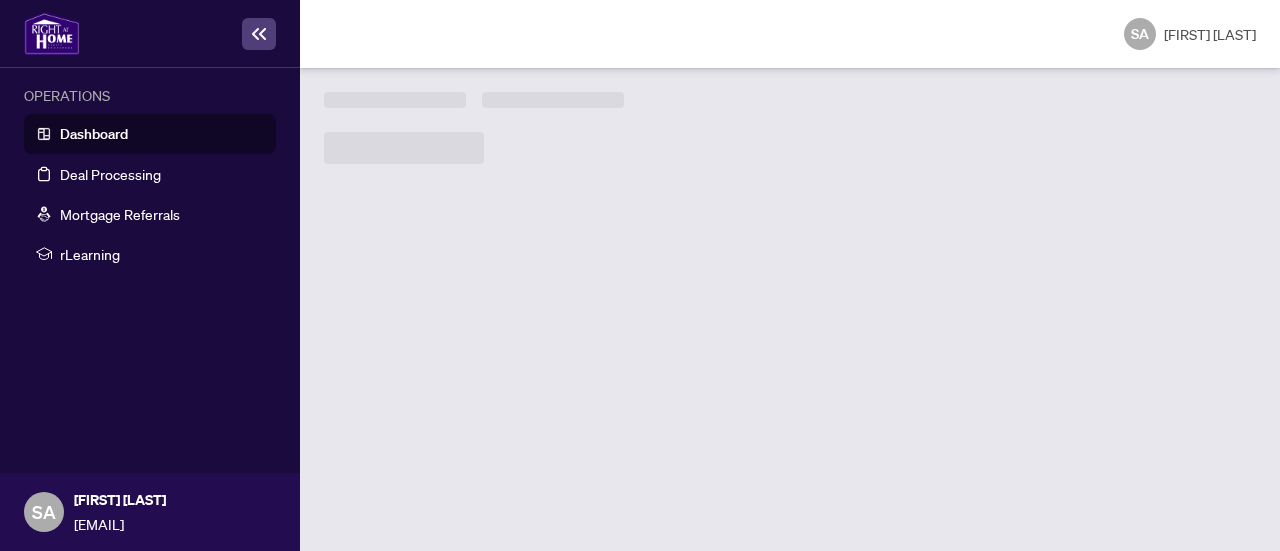 scroll, scrollTop: 0, scrollLeft: 0, axis: both 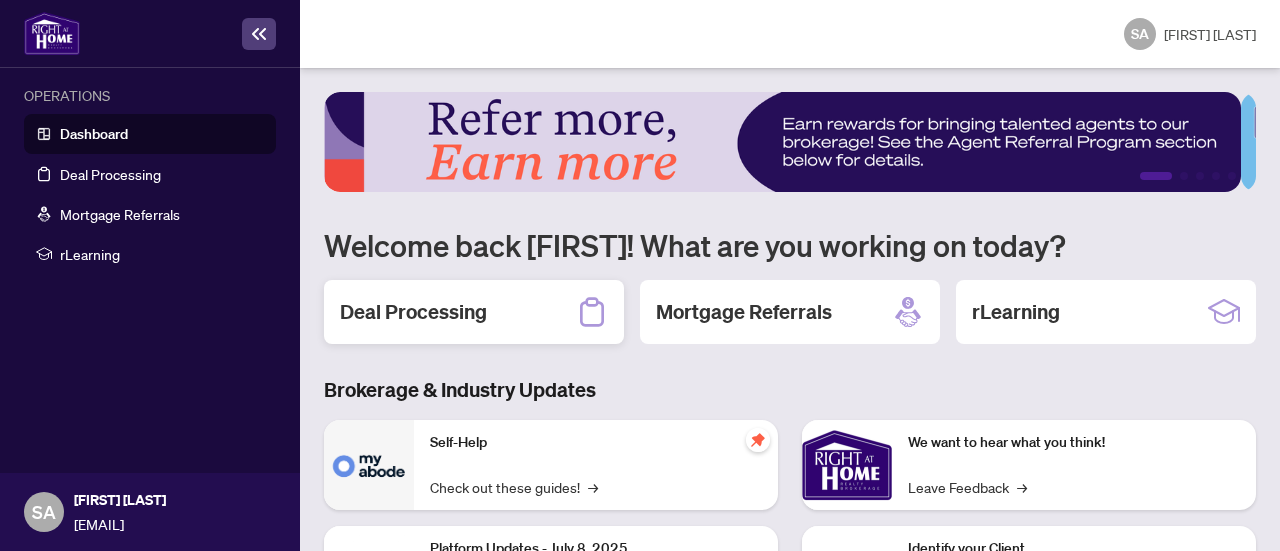click on "Deal Processing" at bounding box center [413, 312] 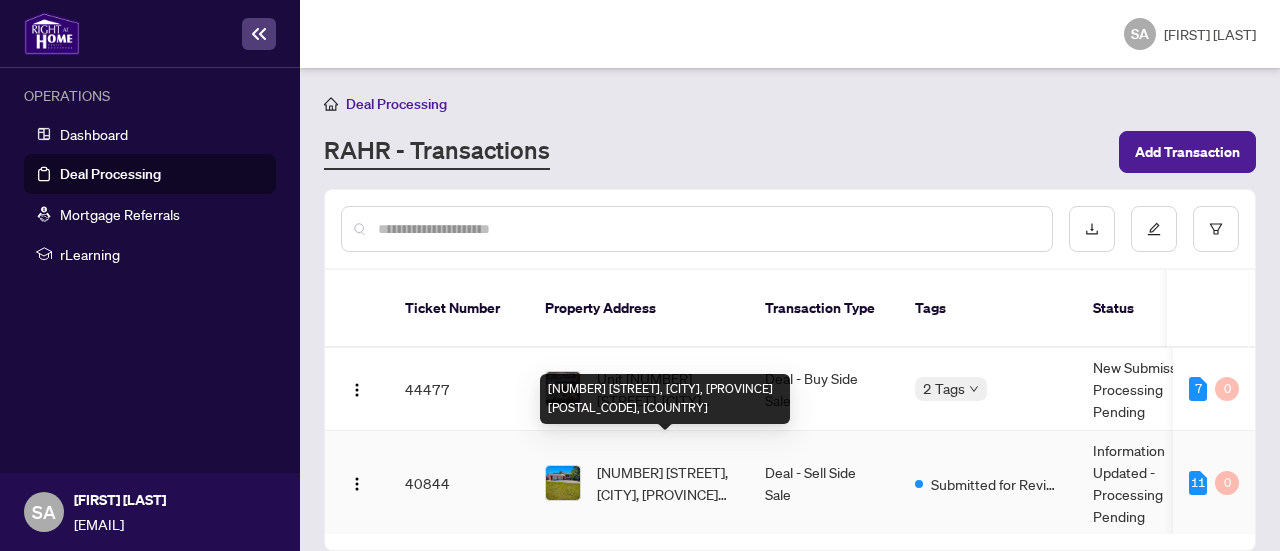 click on "[NUMBER] [STREET], [CITY], [PROVINCE] [POSTAL_CODE], [COUNTRY]" at bounding box center [665, 483] 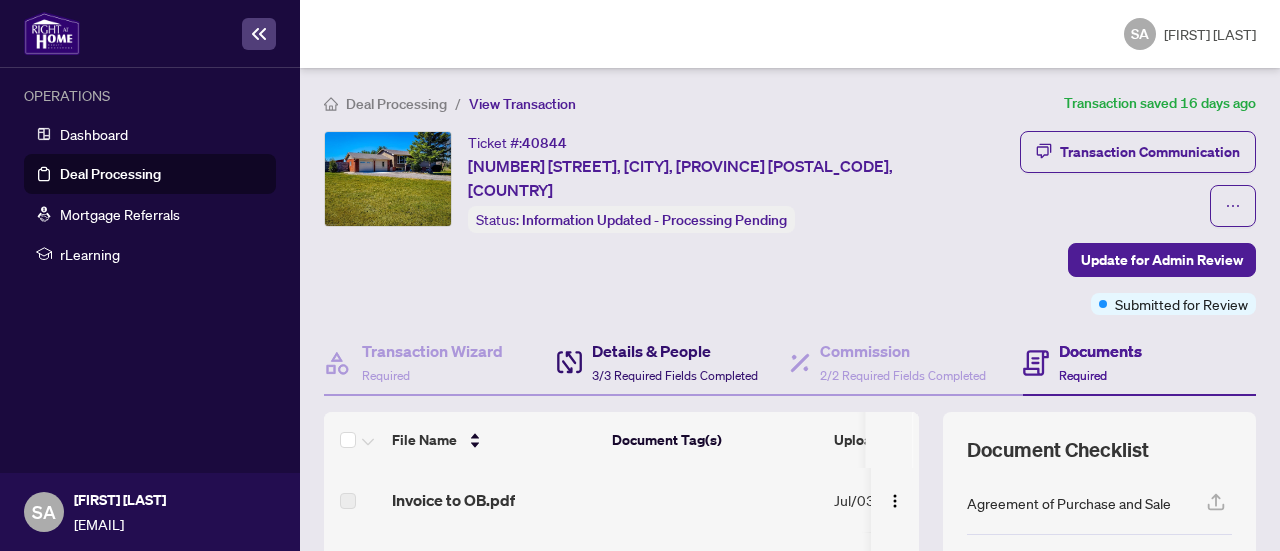 click on "3/3 Required Fields Completed" at bounding box center (675, 375) 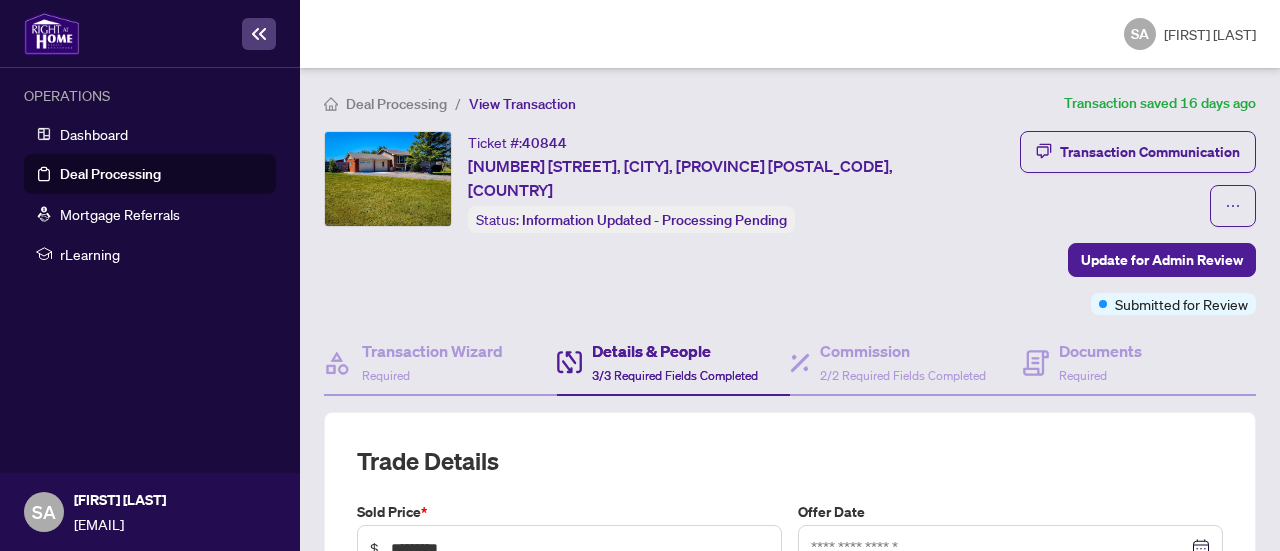 type on "**********" 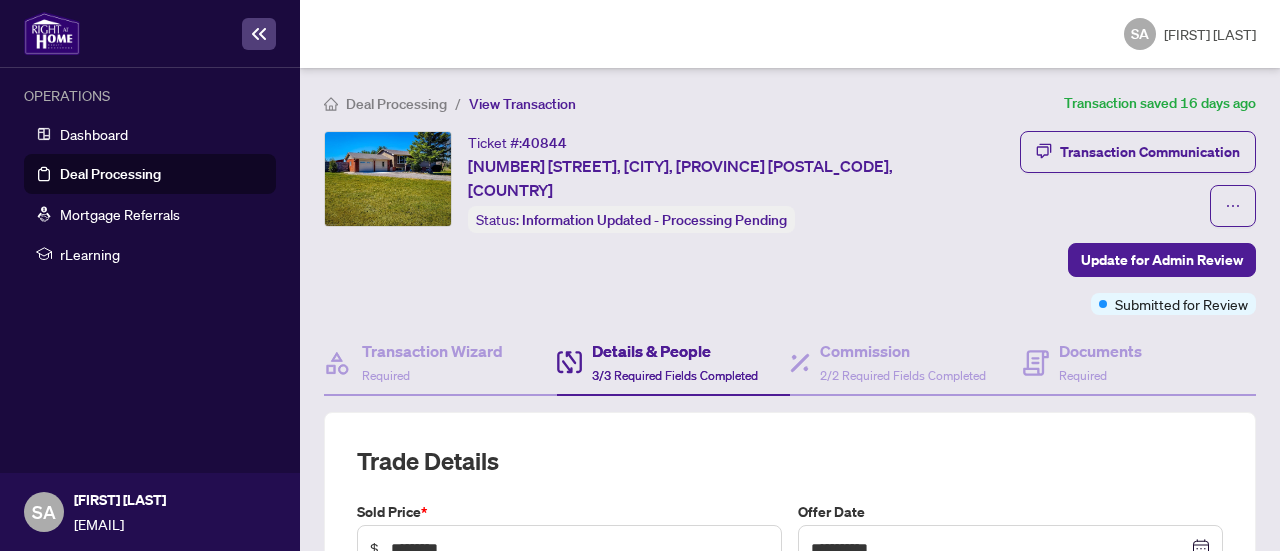 type on "**********" 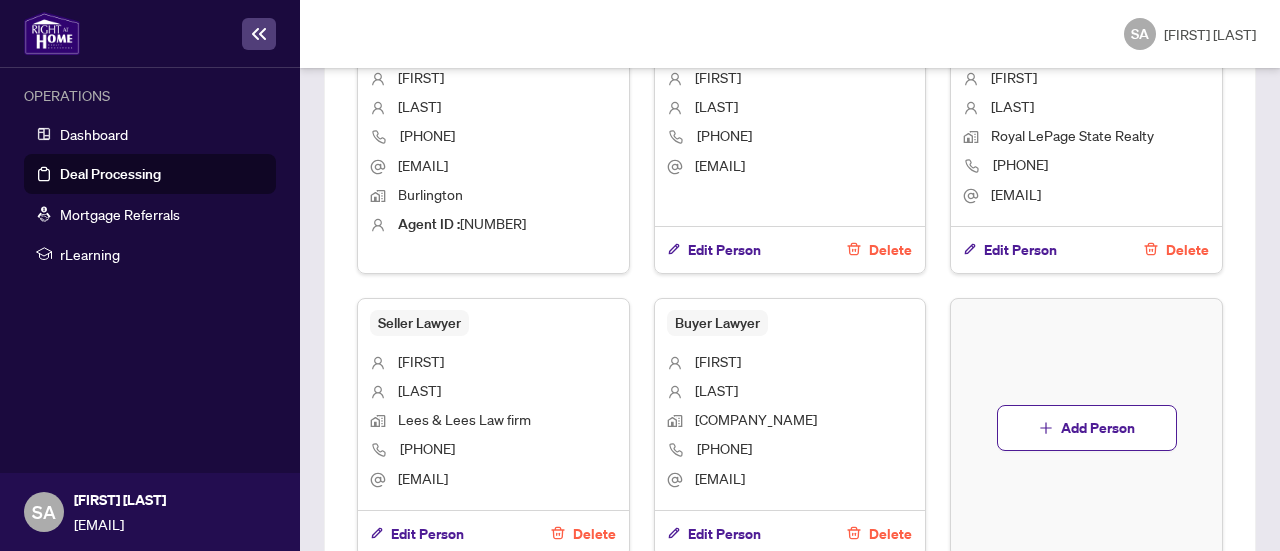 scroll, scrollTop: 1518, scrollLeft: 0, axis: vertical 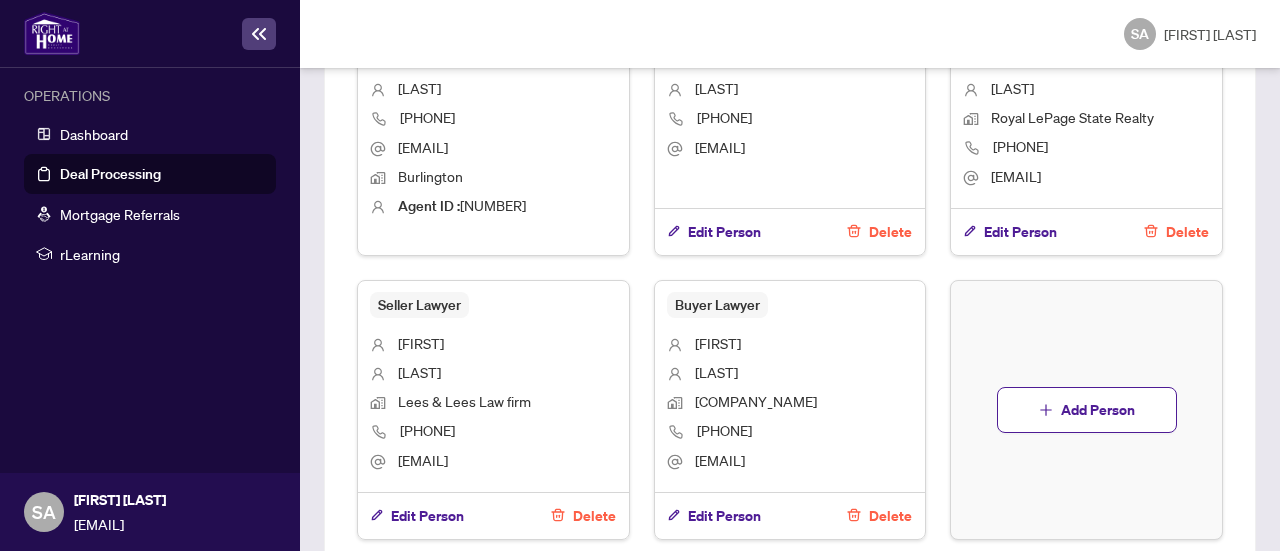 click on "Delete" at bounding box center (890, 516) 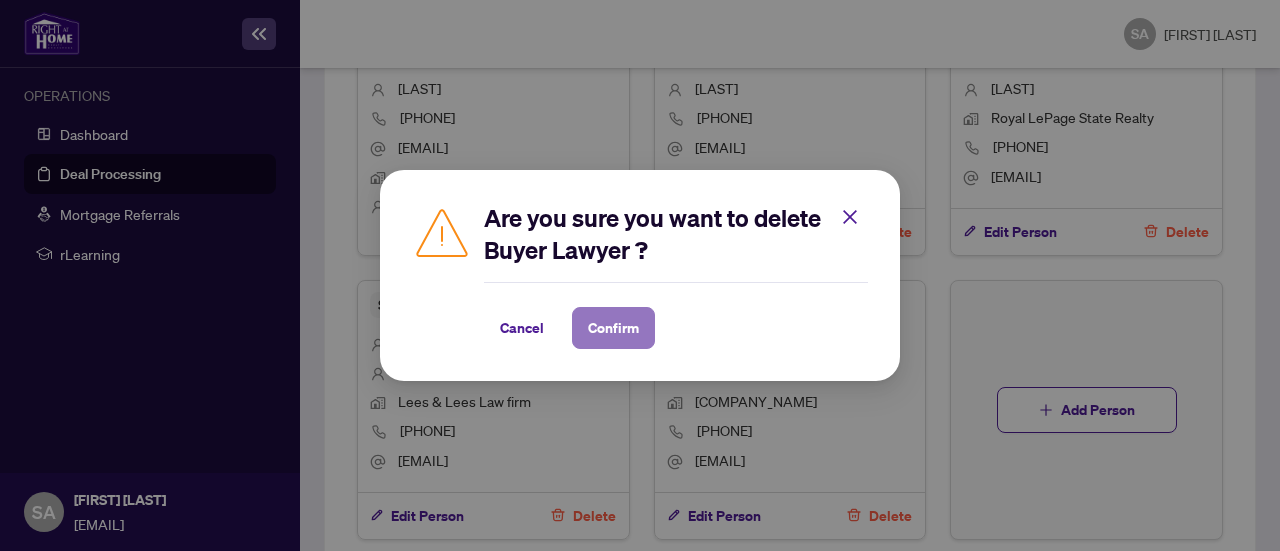 click on "Confirm" at bounding box center [613, 328] 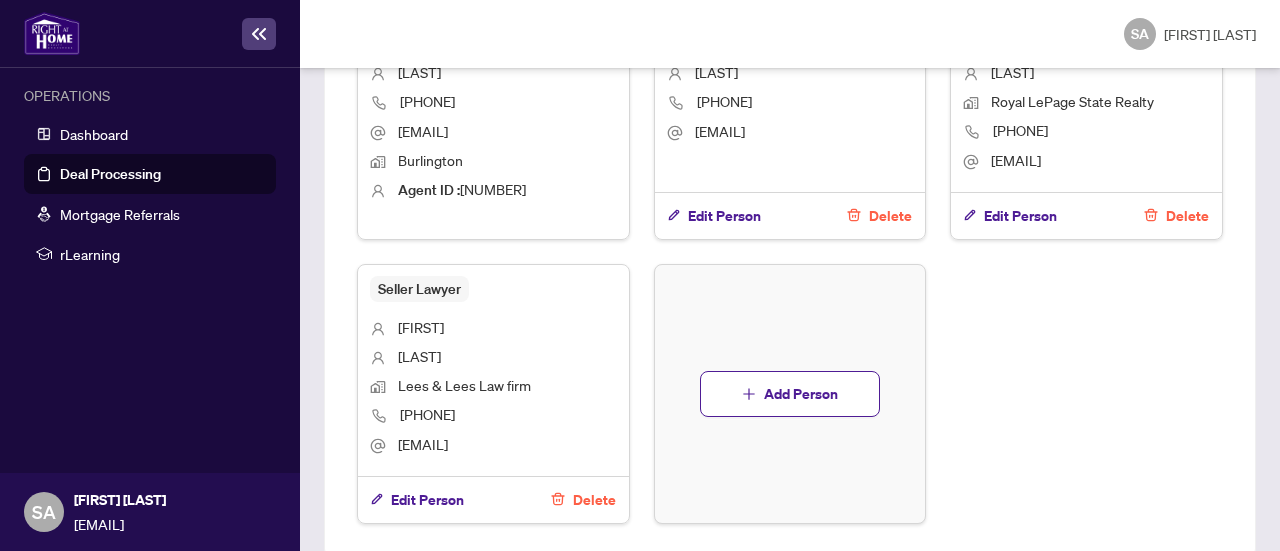 scroll, scrollTop: 1518, scrollLeft: 0, axis: vertical 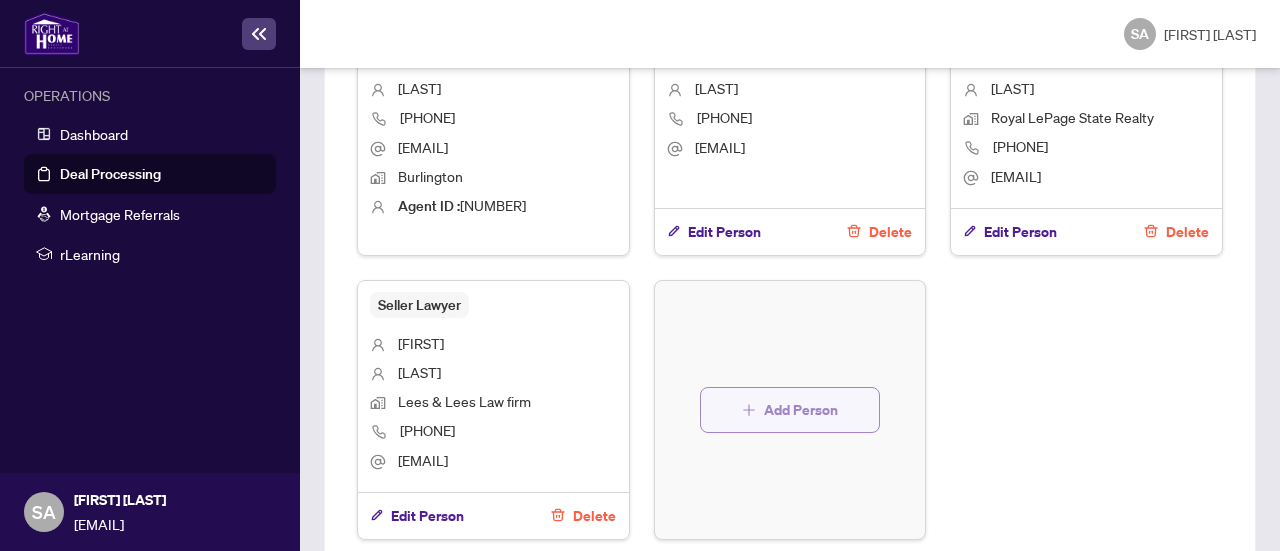 click on "Add Person" at bounding box center [801, 410] 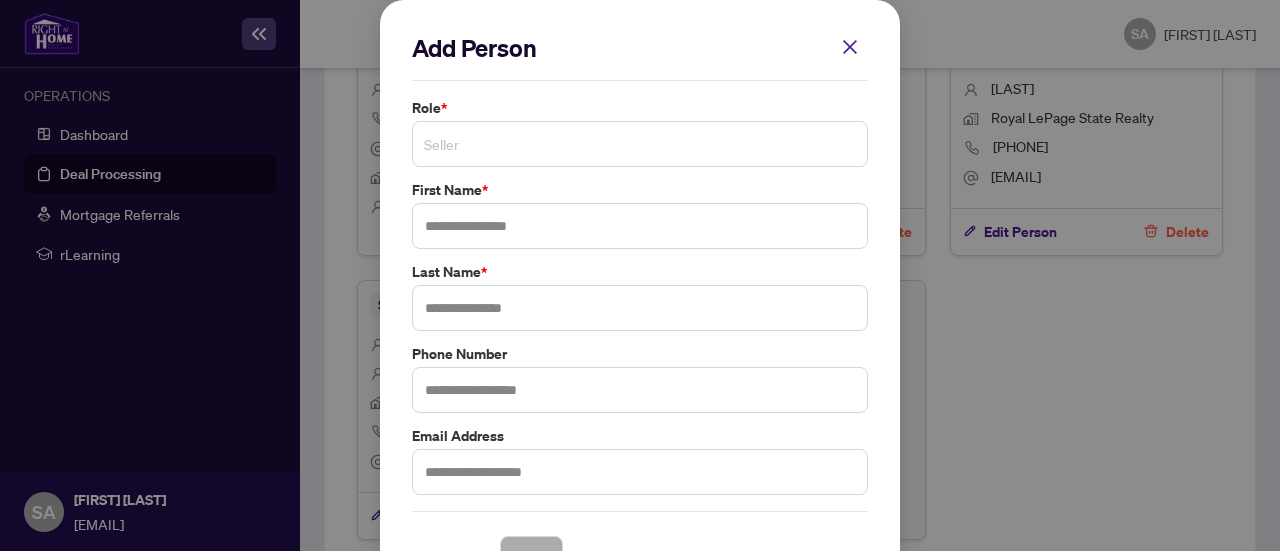 click on "Seller" at bounding box center [640, 144] 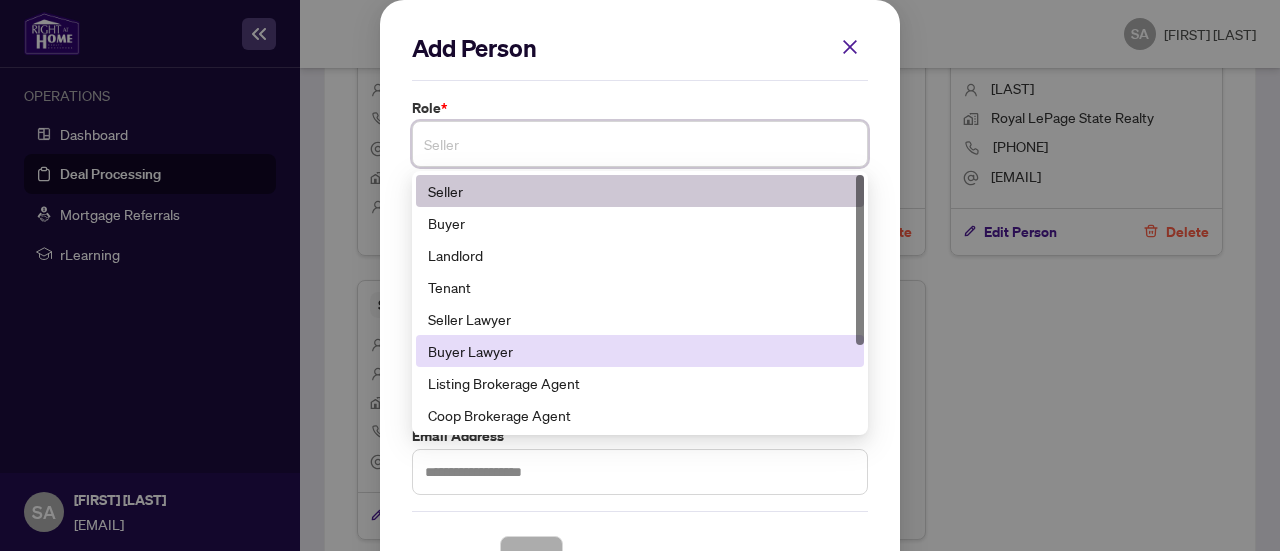 click on "Buyer Lawyer" at bounding box center (640, 351) 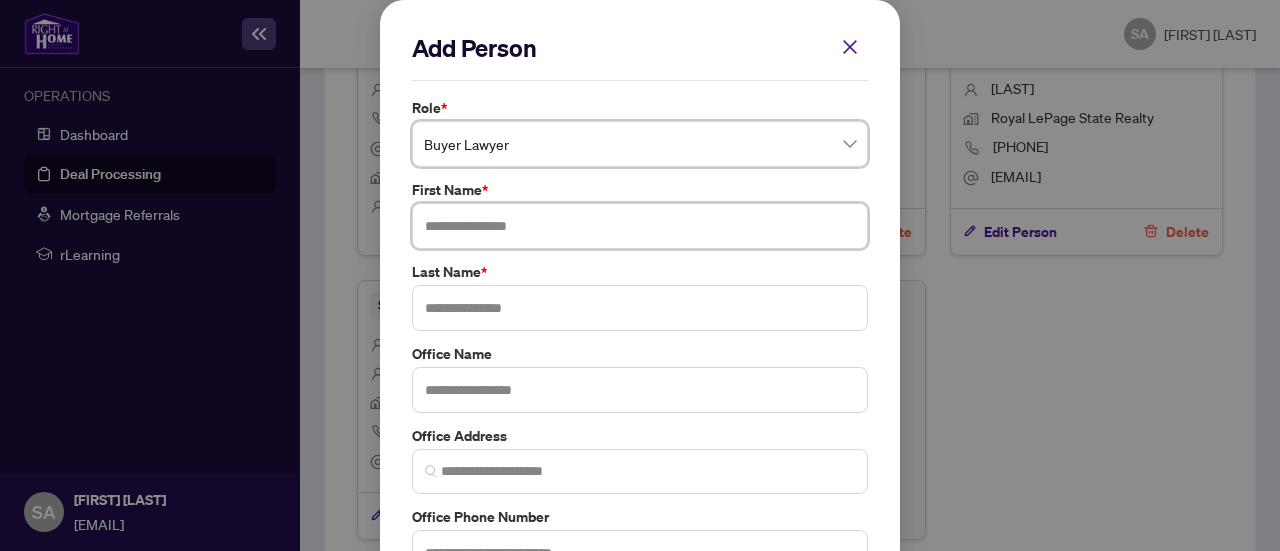 click at bounding box center [640, 226] 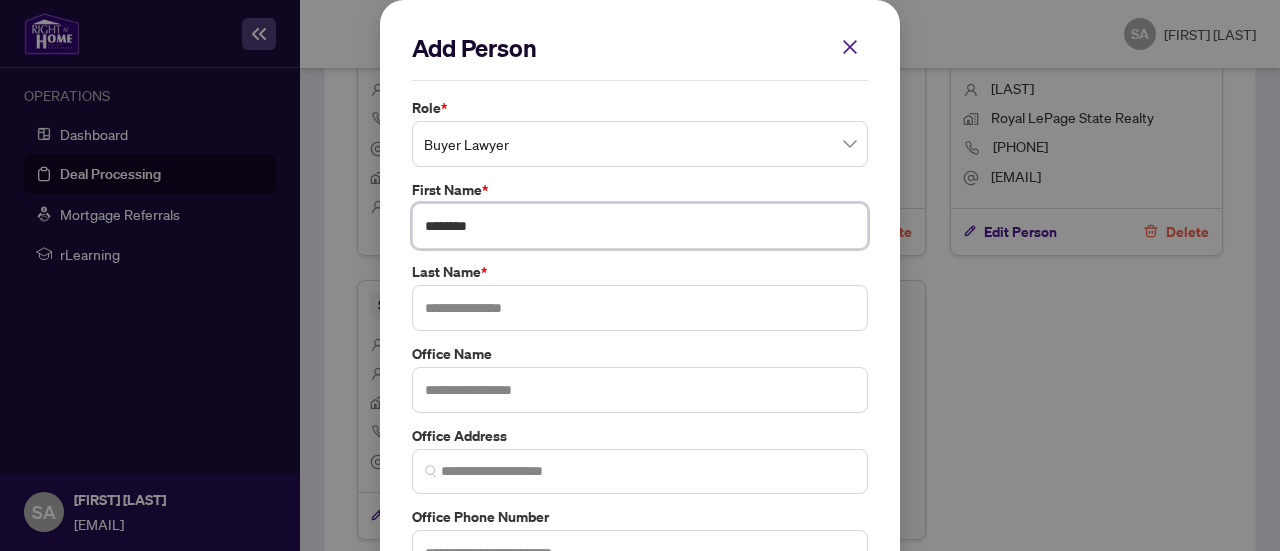 type on "*******" 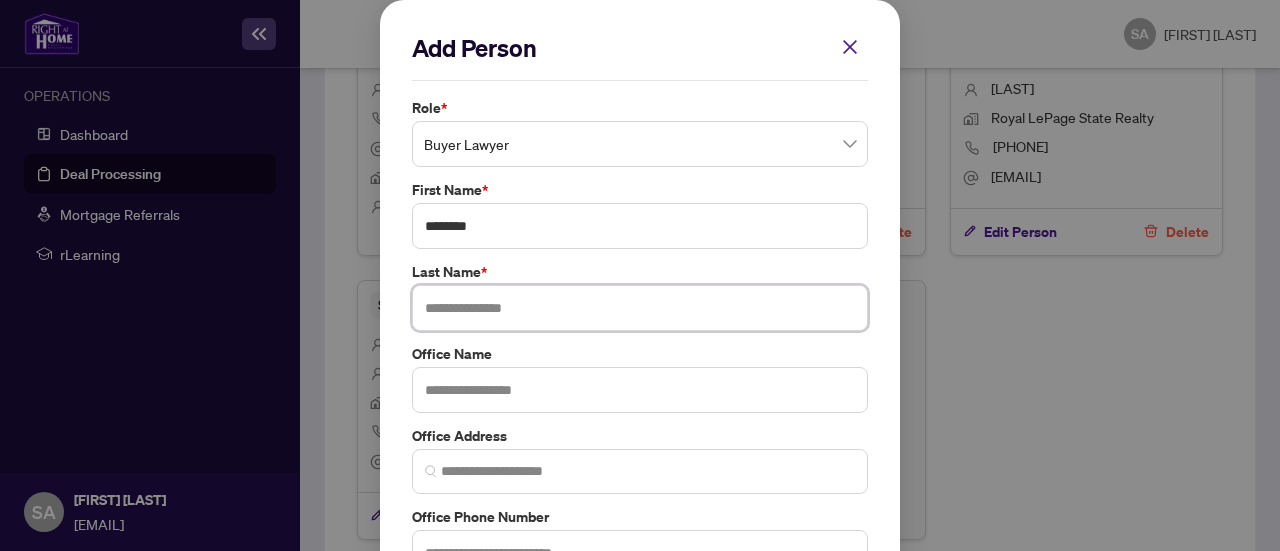 click at bounding box center (640, 308) 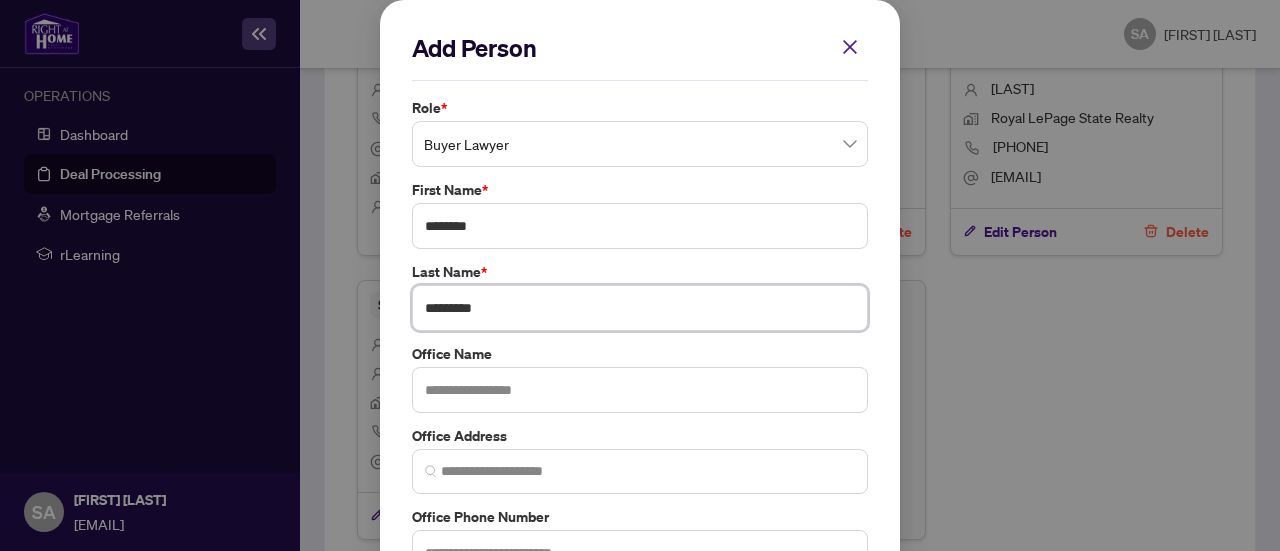 type on "*********" 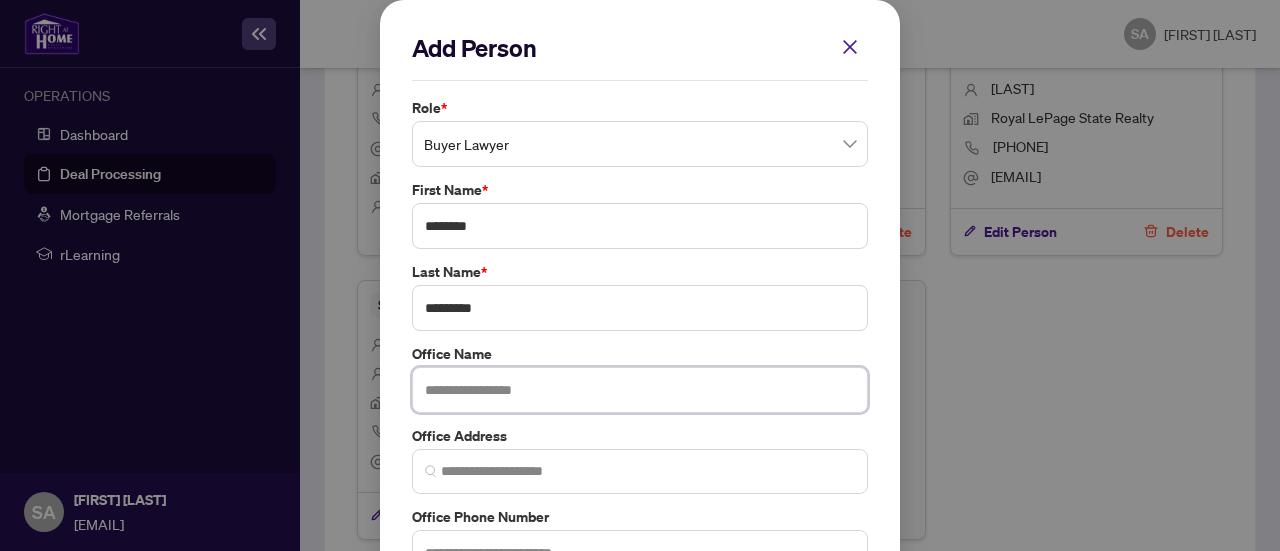 click at bounding box center [640, 390] 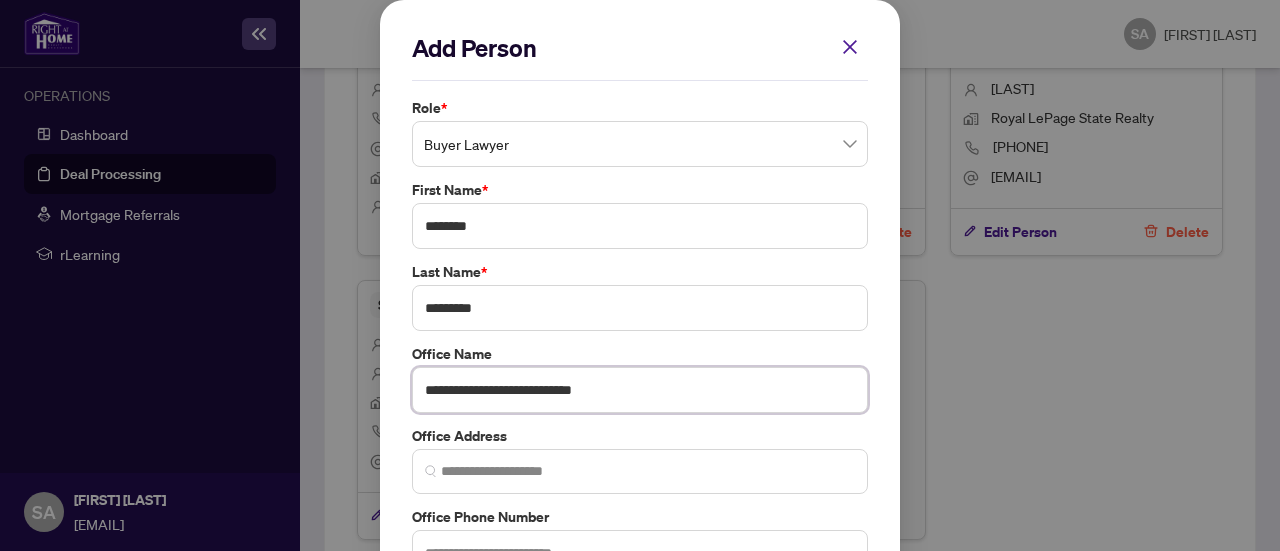 type on "**********" 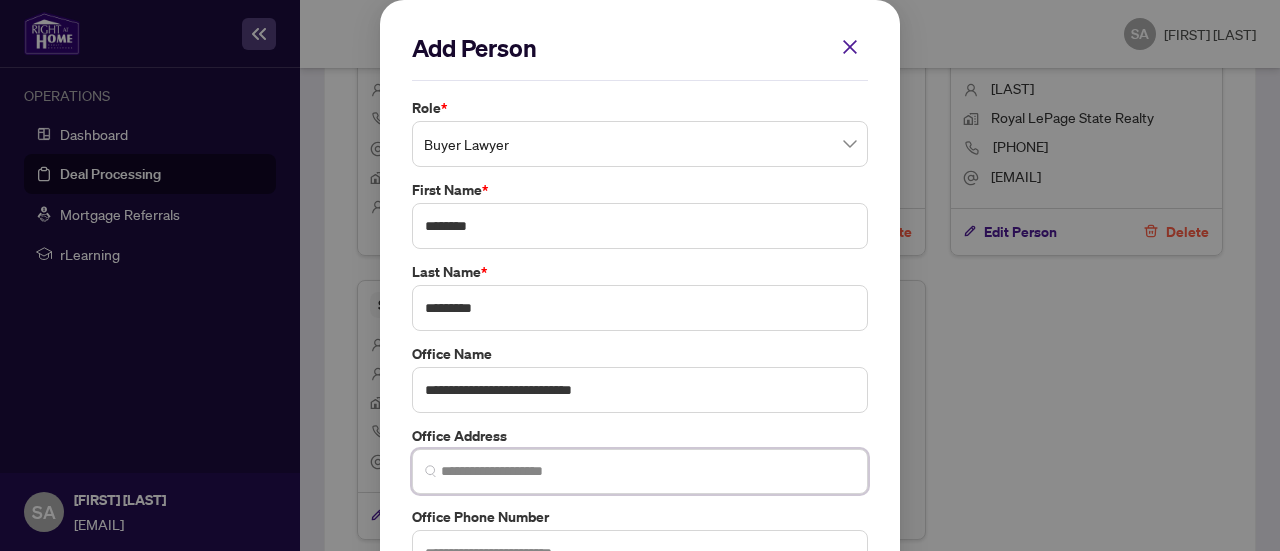 click at bounding box center (648, 471) 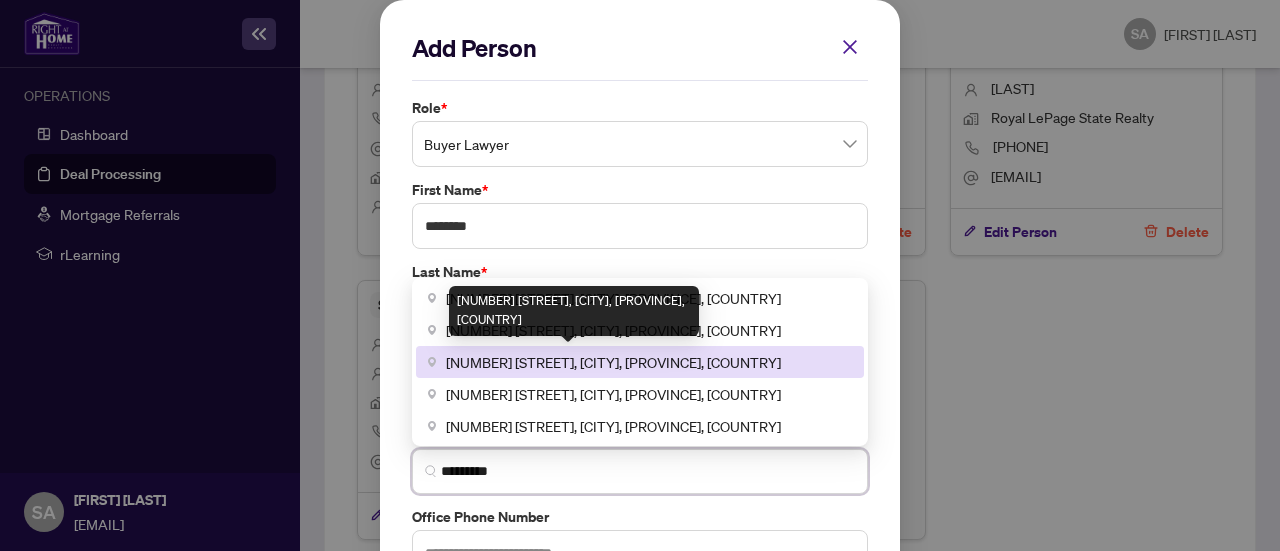 click on "[NUMBER] [STREET], [CITY], [PROVINCE], [COUNTRY]" at bounding box center (613, 362) 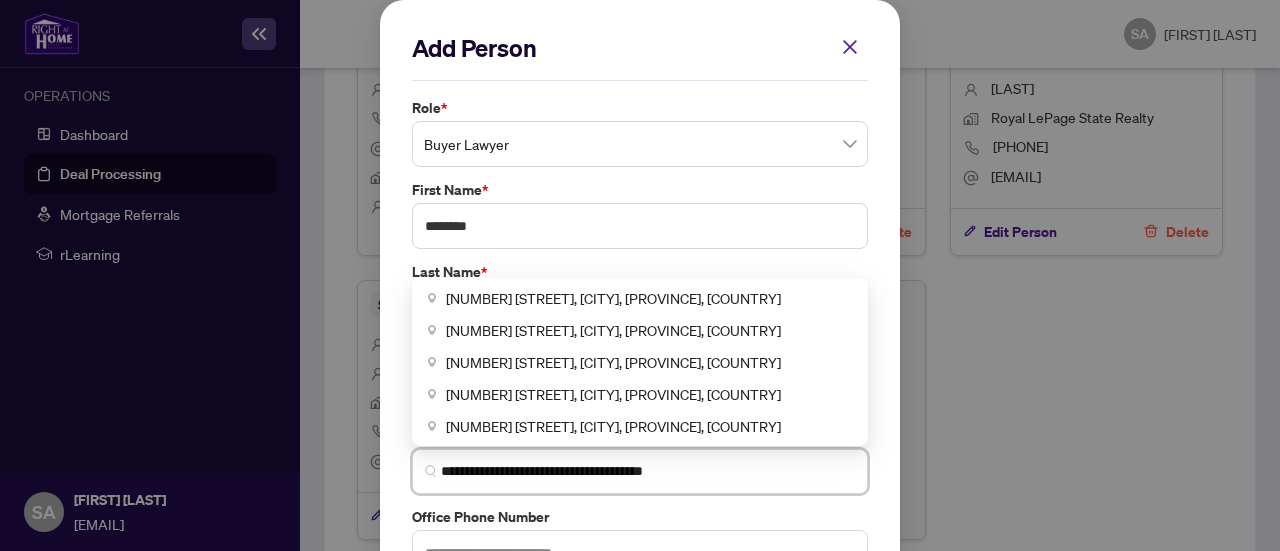 click on "**********" at bounding box center (648, 471) 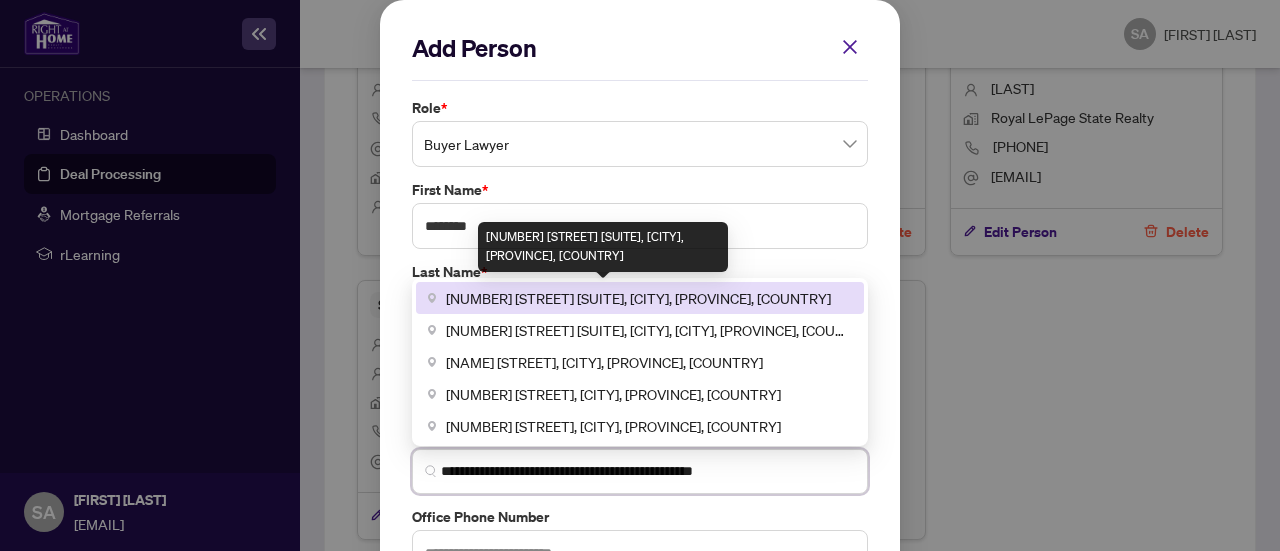 click on "[NUMBER] [STREET] [SUITE], [CITY], [PROVINCE], [COUNTRY]" at bounding box center [638, 298] 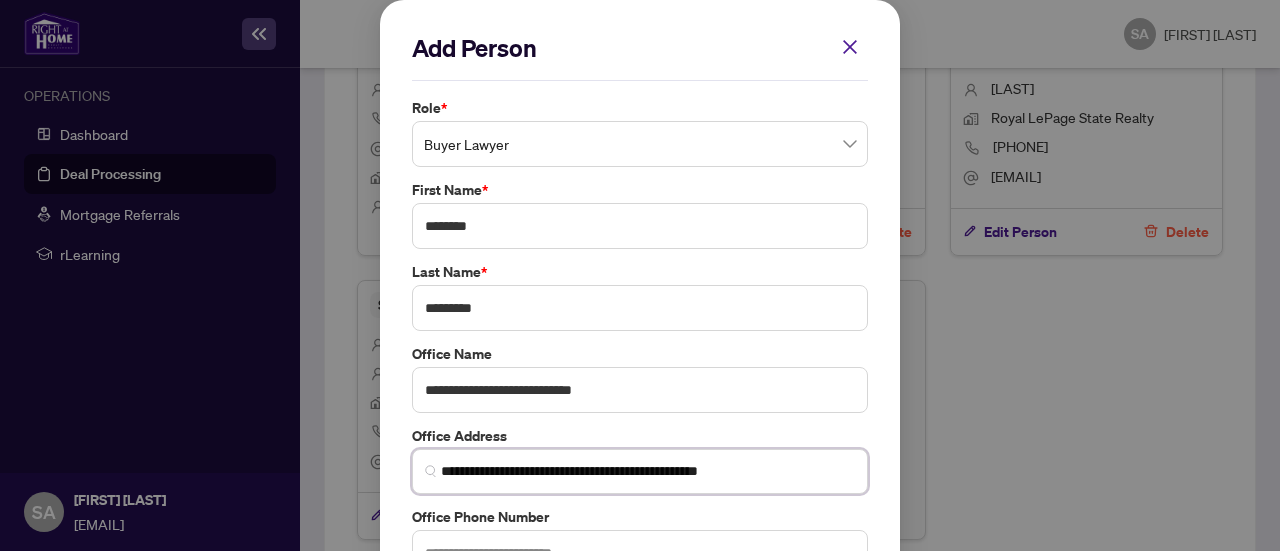type on "**********" 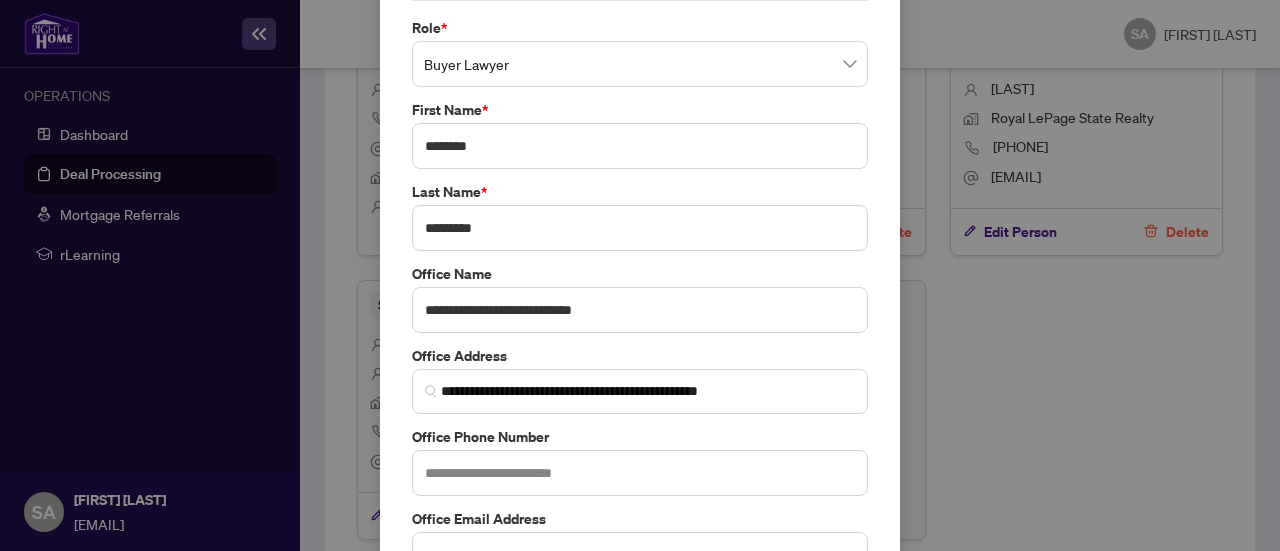 scroll, scrollTop: 213, scrollLeft: 0, axis: vertical 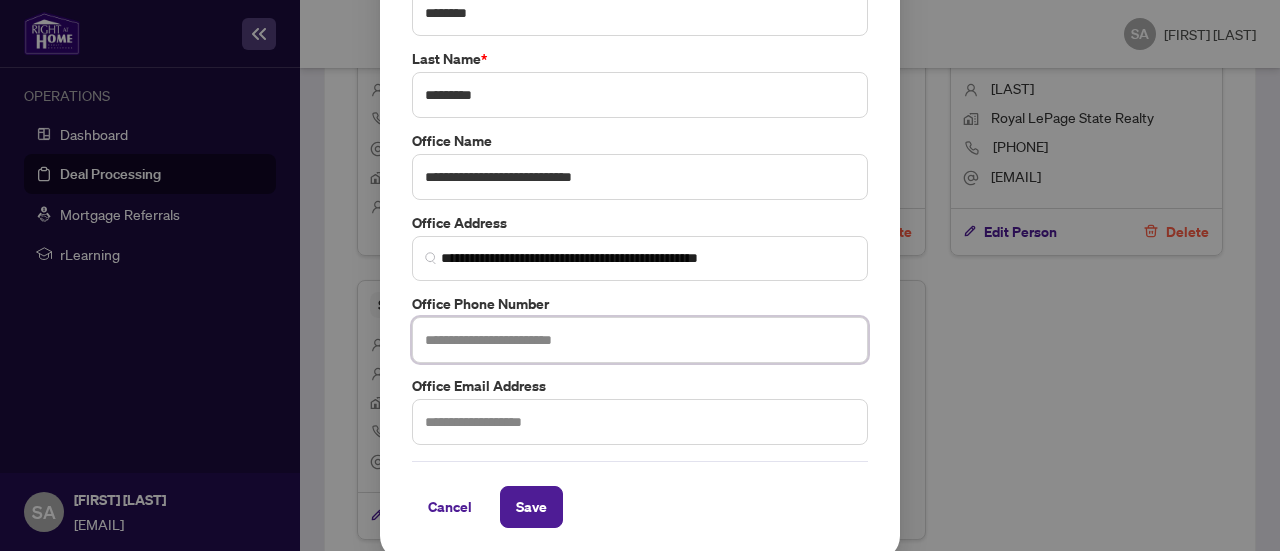 click at bounding box center (640, 340) 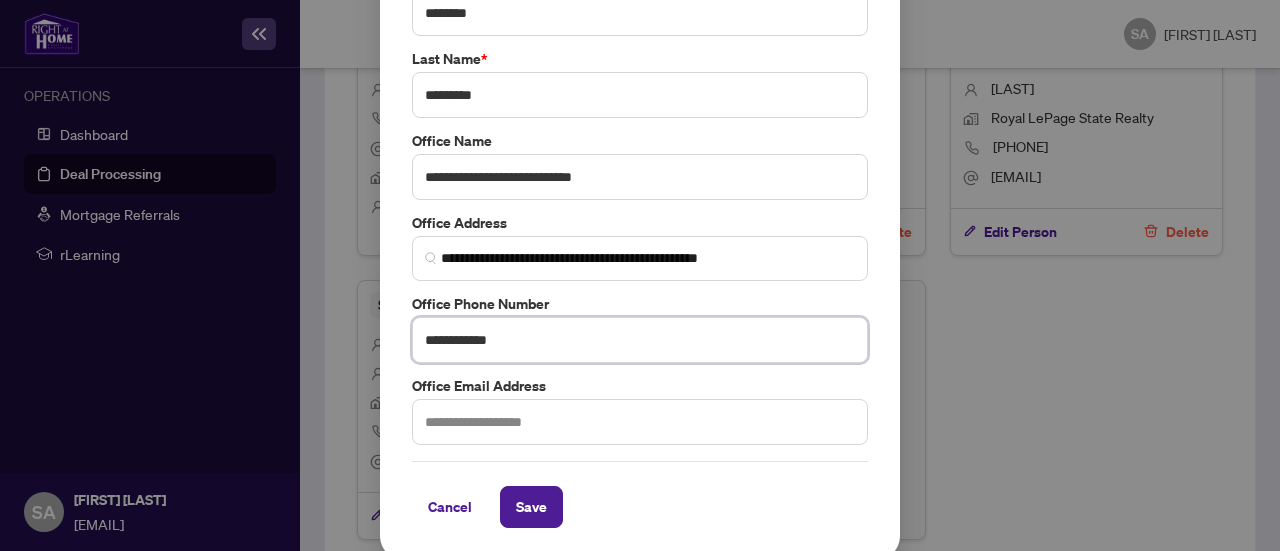 type on "**********" 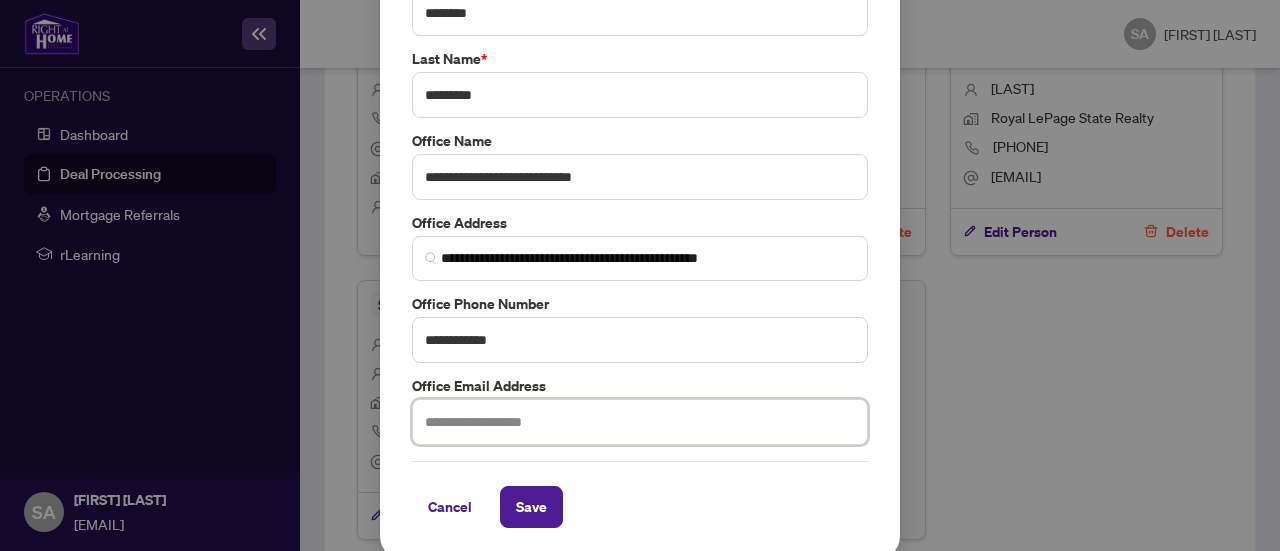click at bounding box center (640, 422) 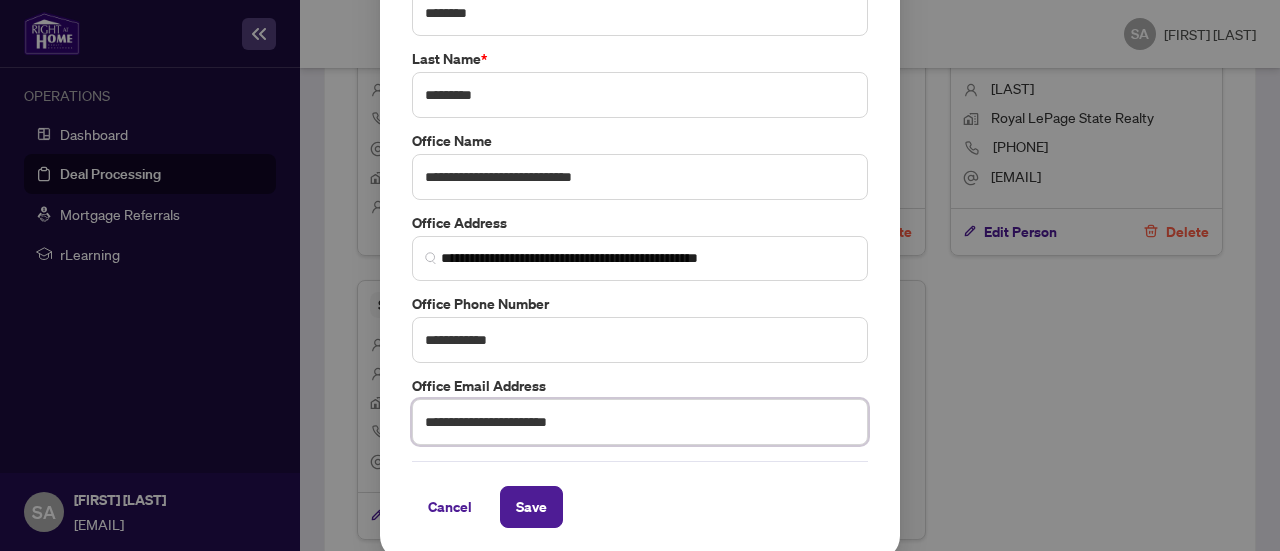 type on "**********" 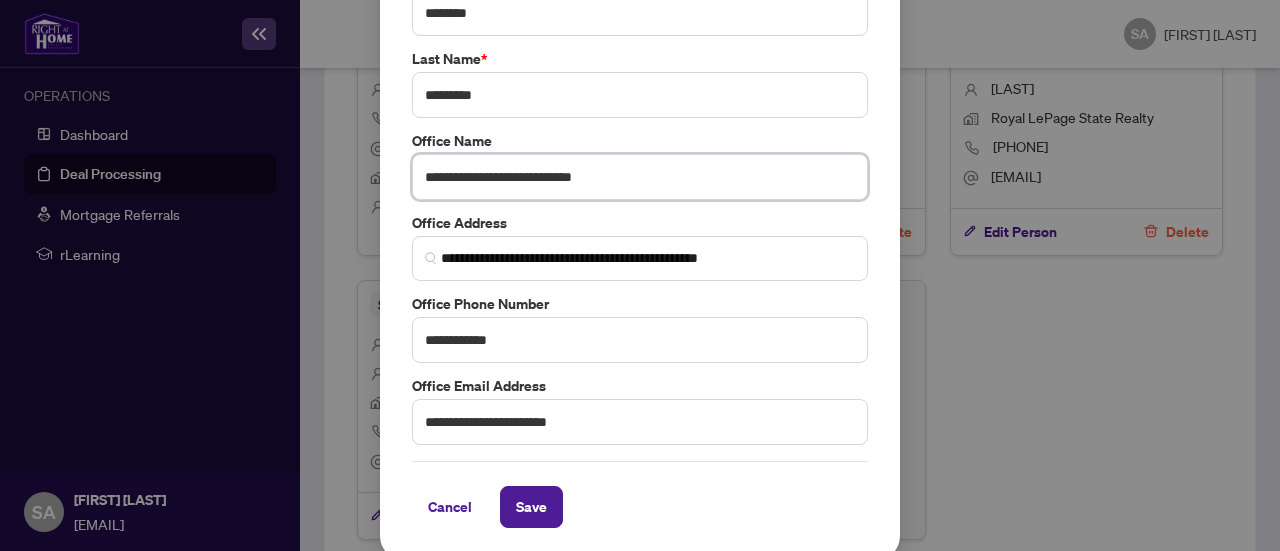 click on "**********" at bounding box center (640, 177) 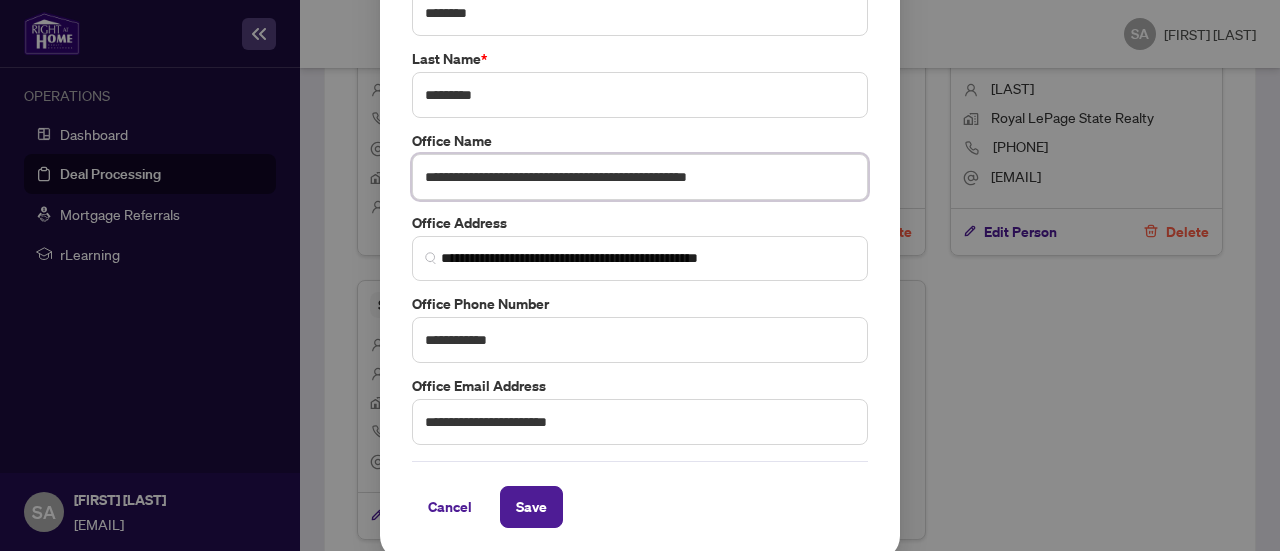 click on "**********" at bounding box center [640, 177] 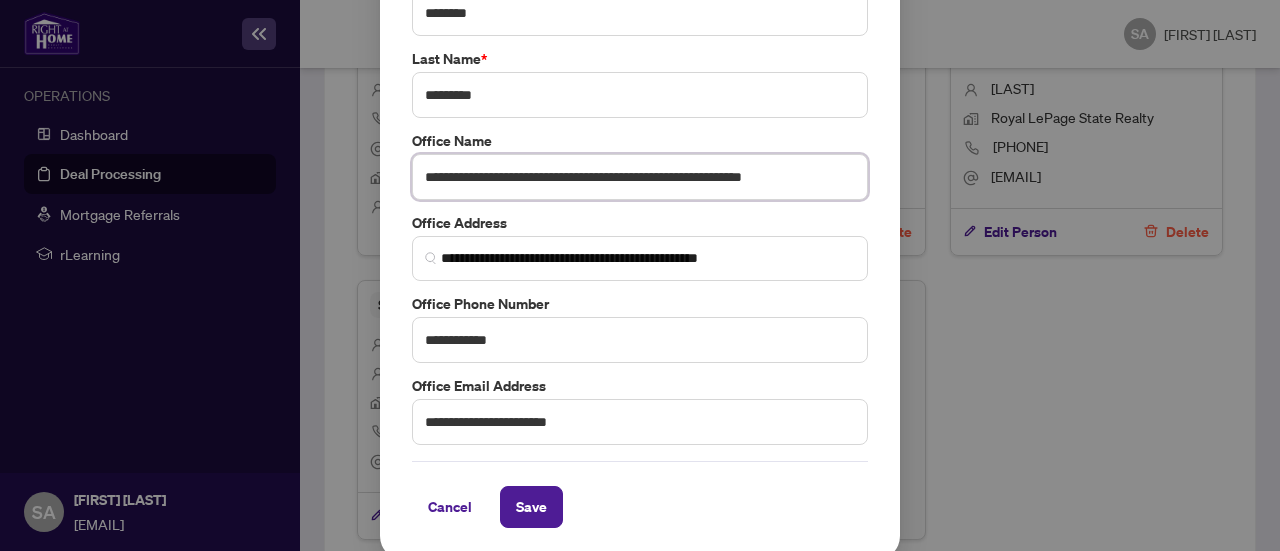 click on "**********" at bounding box center (640, 177) 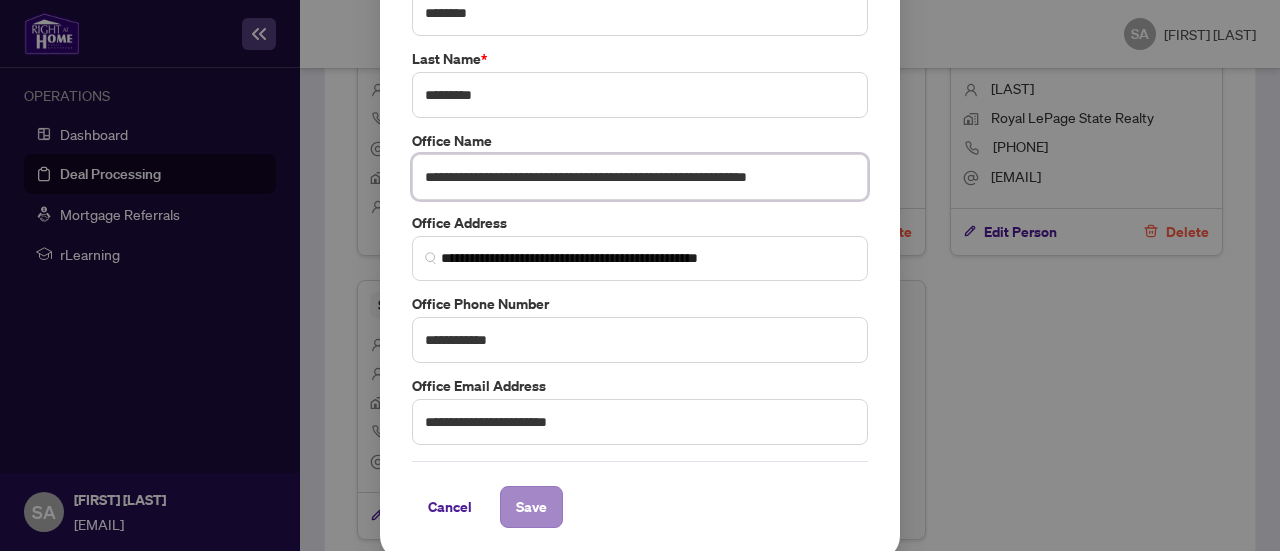 type on "**********" 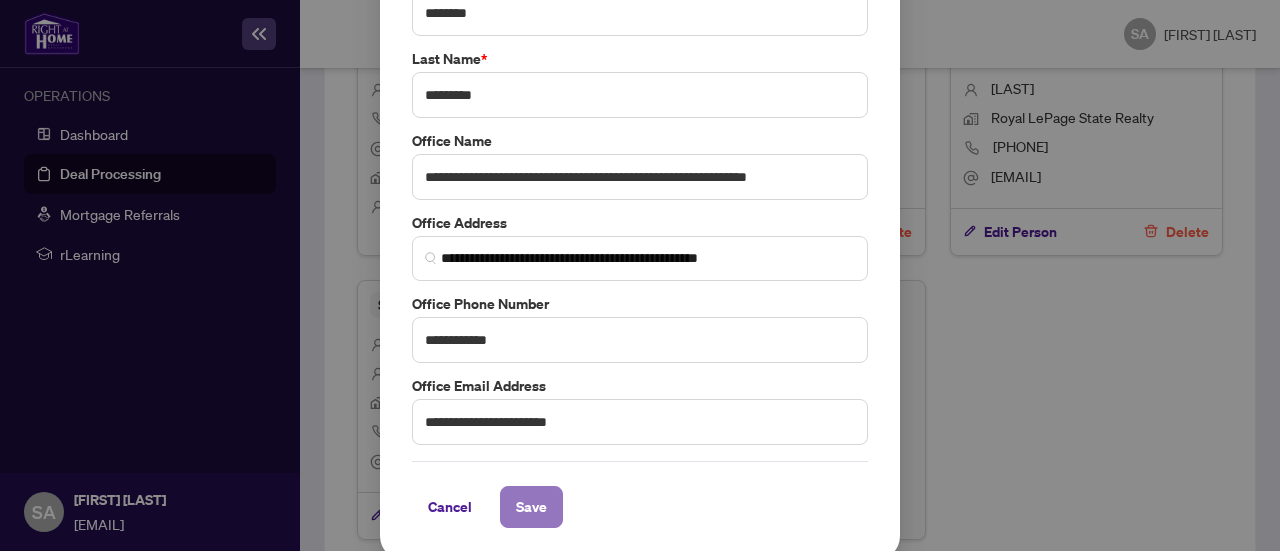 click on "Save" at bounding box center (531, 507) 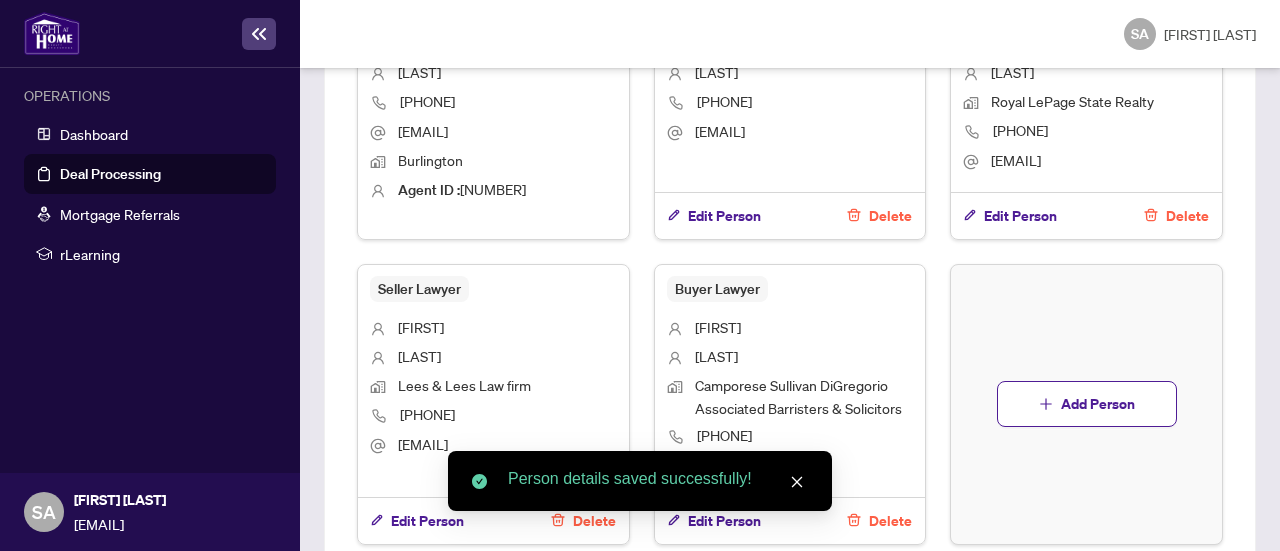 scroll, scrollTop: 1518, scrollLeft: 0, axis: vertical 